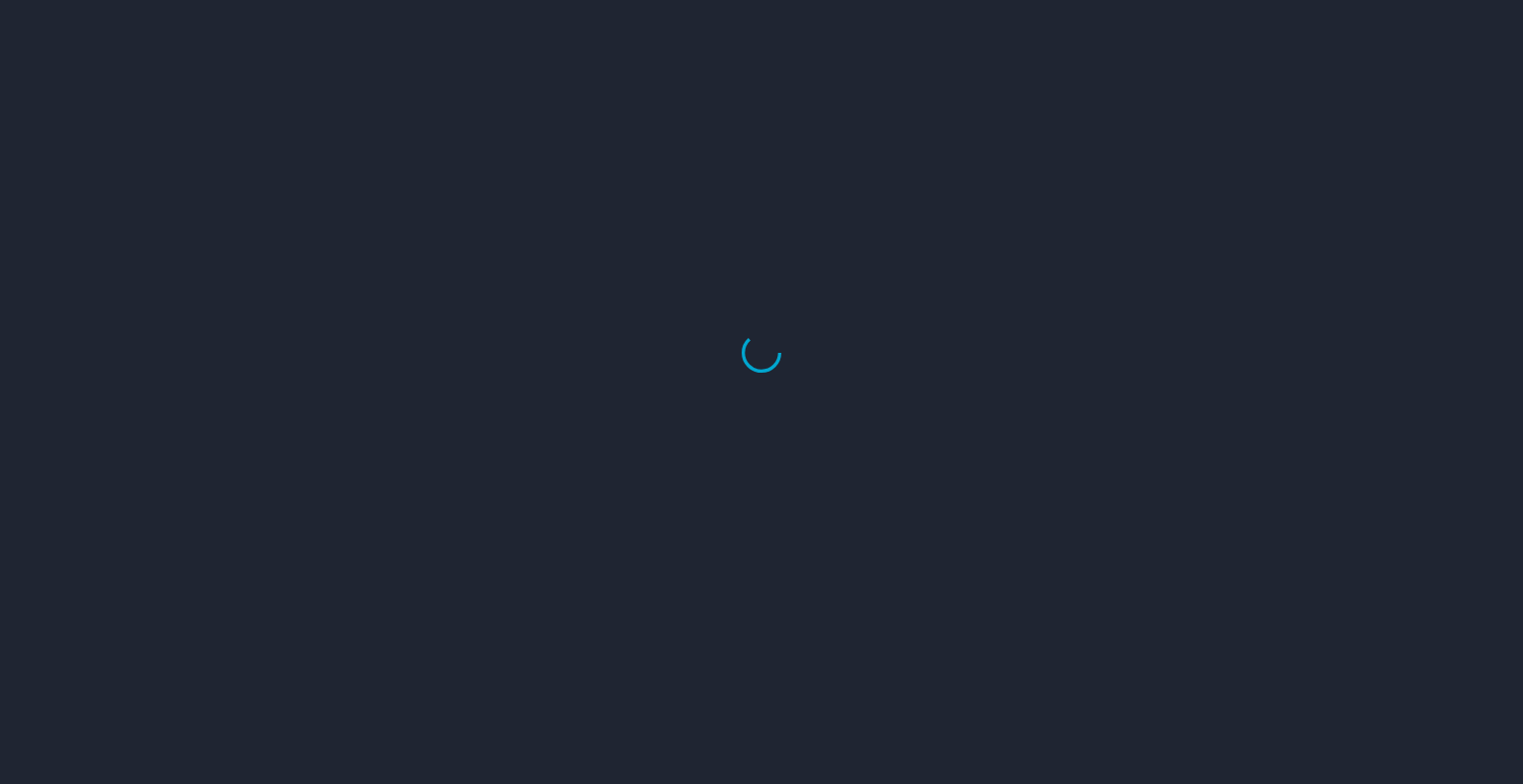 scroll, scrollTop: 0, scrollLeft: 0, axis: both 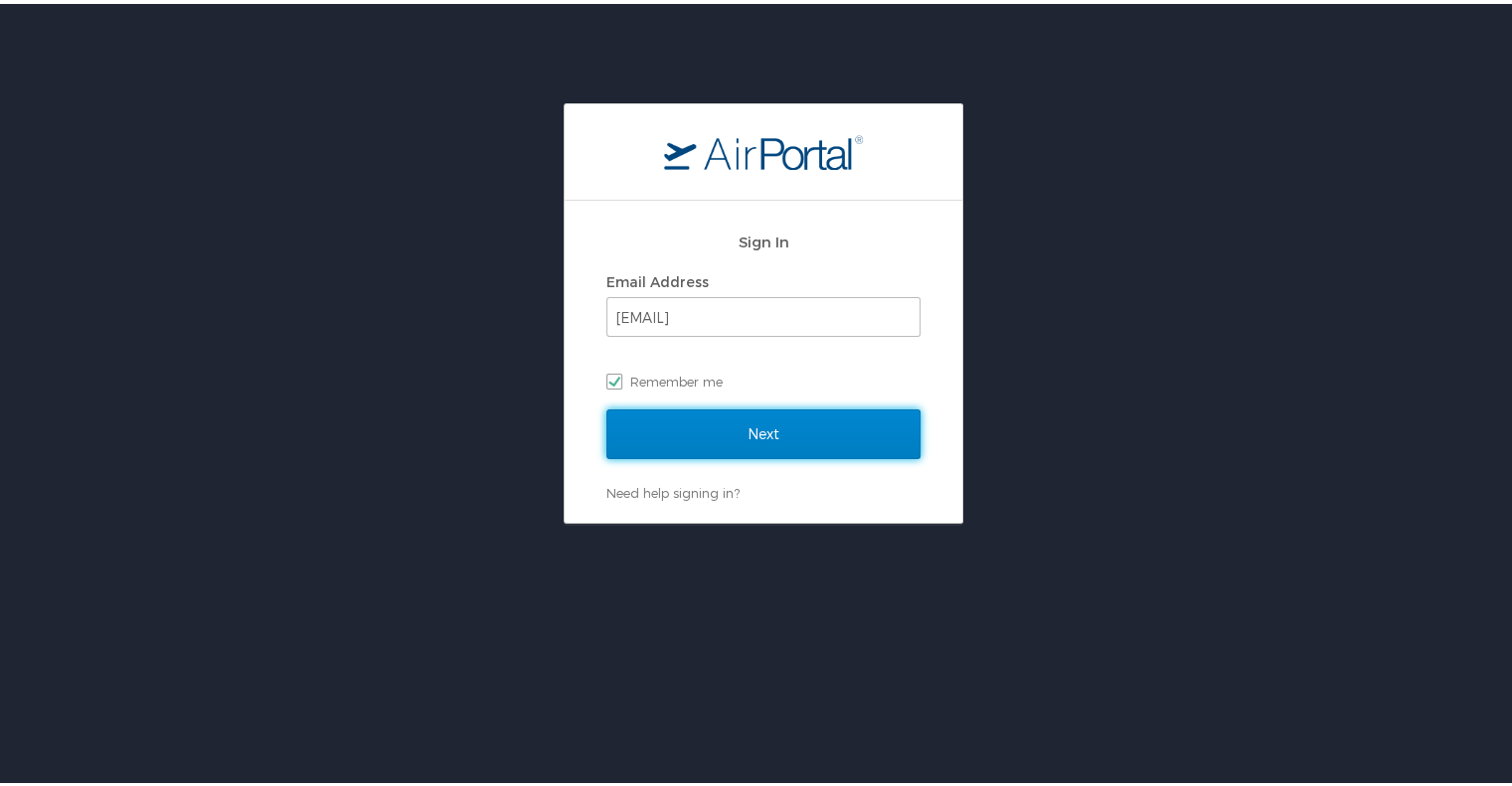 click on "Next" at bounding box center [763, 430] 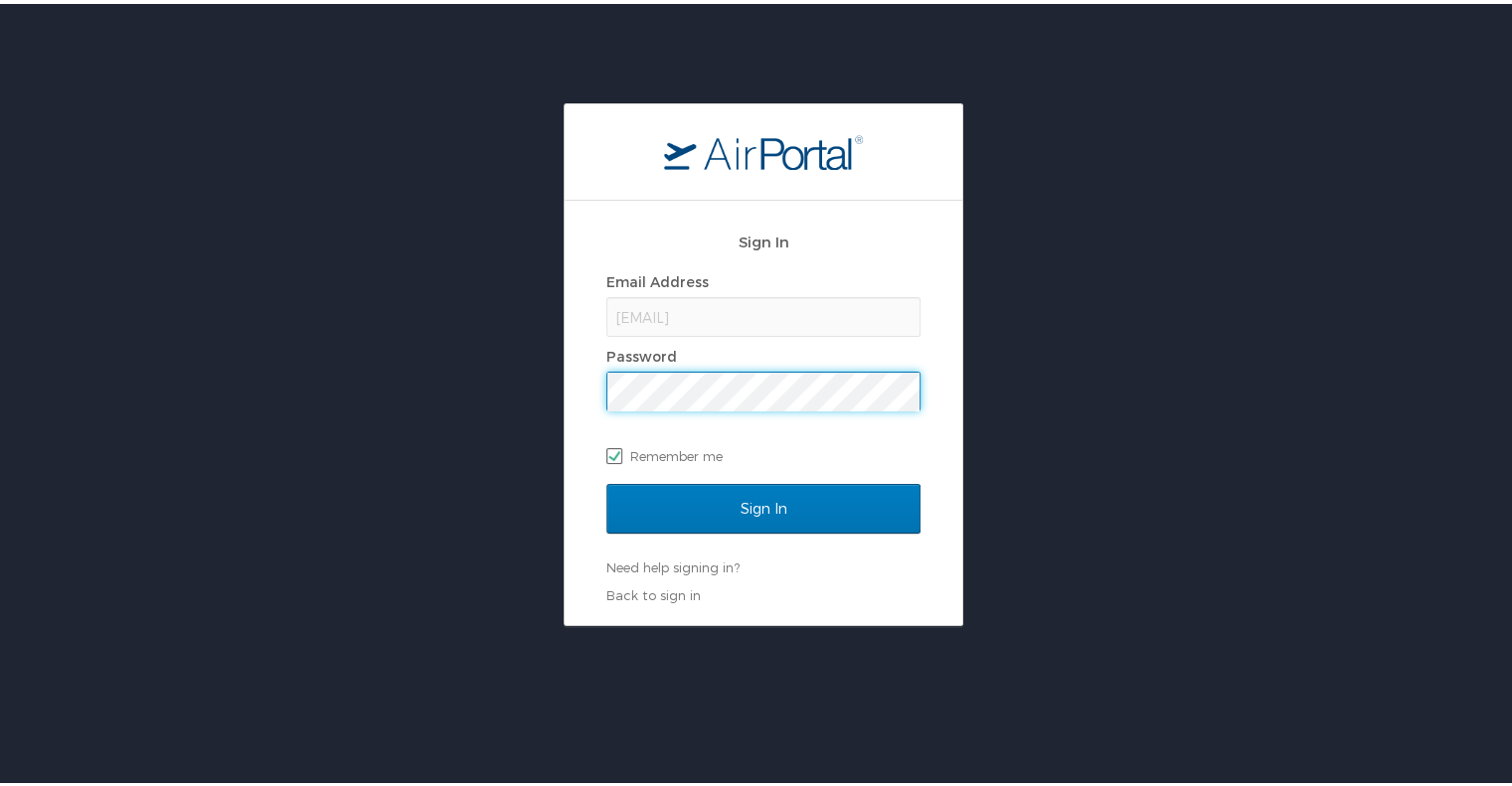 scroll, scrollTop: 0, scrollLeft: 0, axis: both 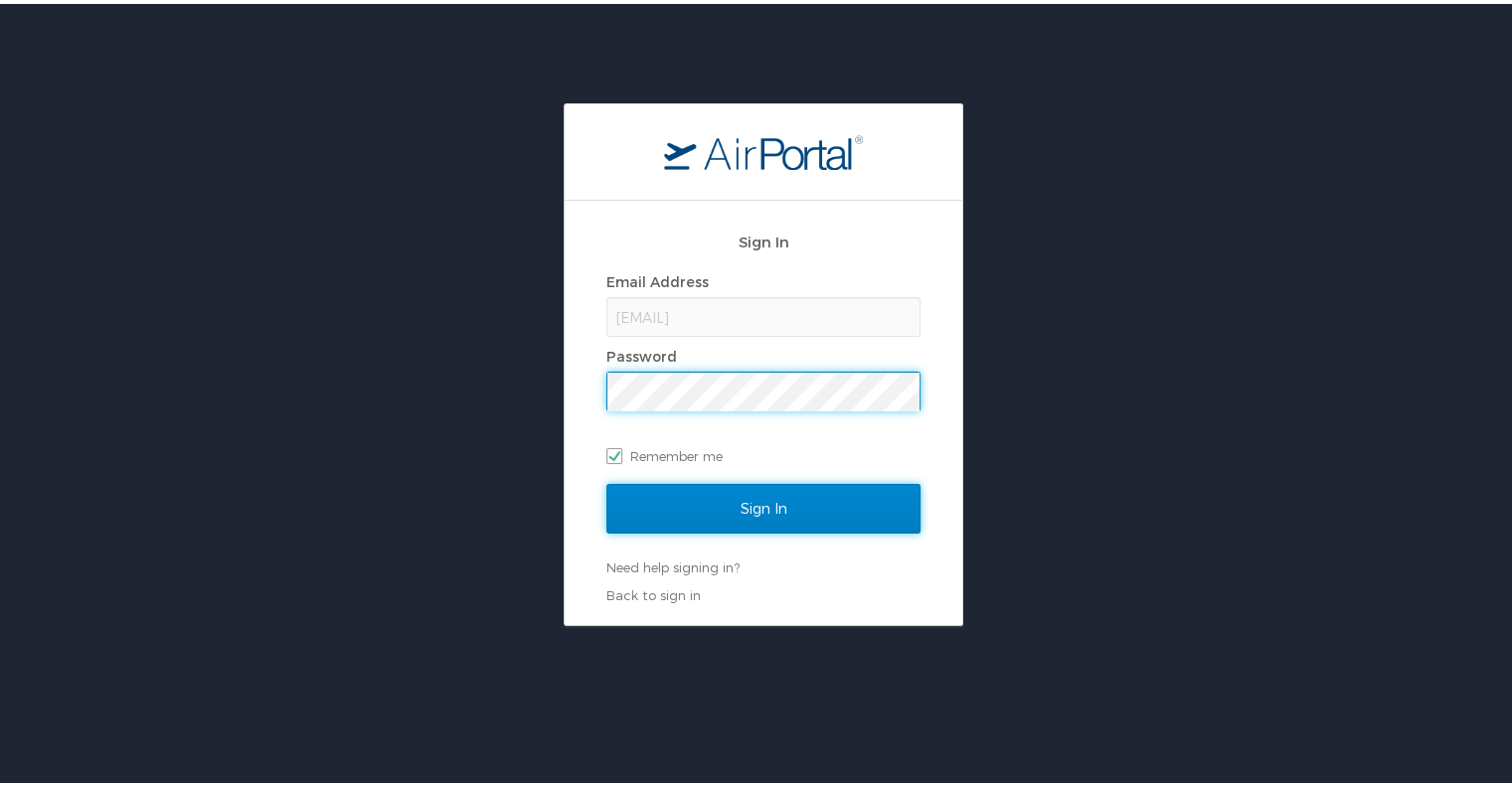 click on "Sign In" at bounding box center [763, 505] 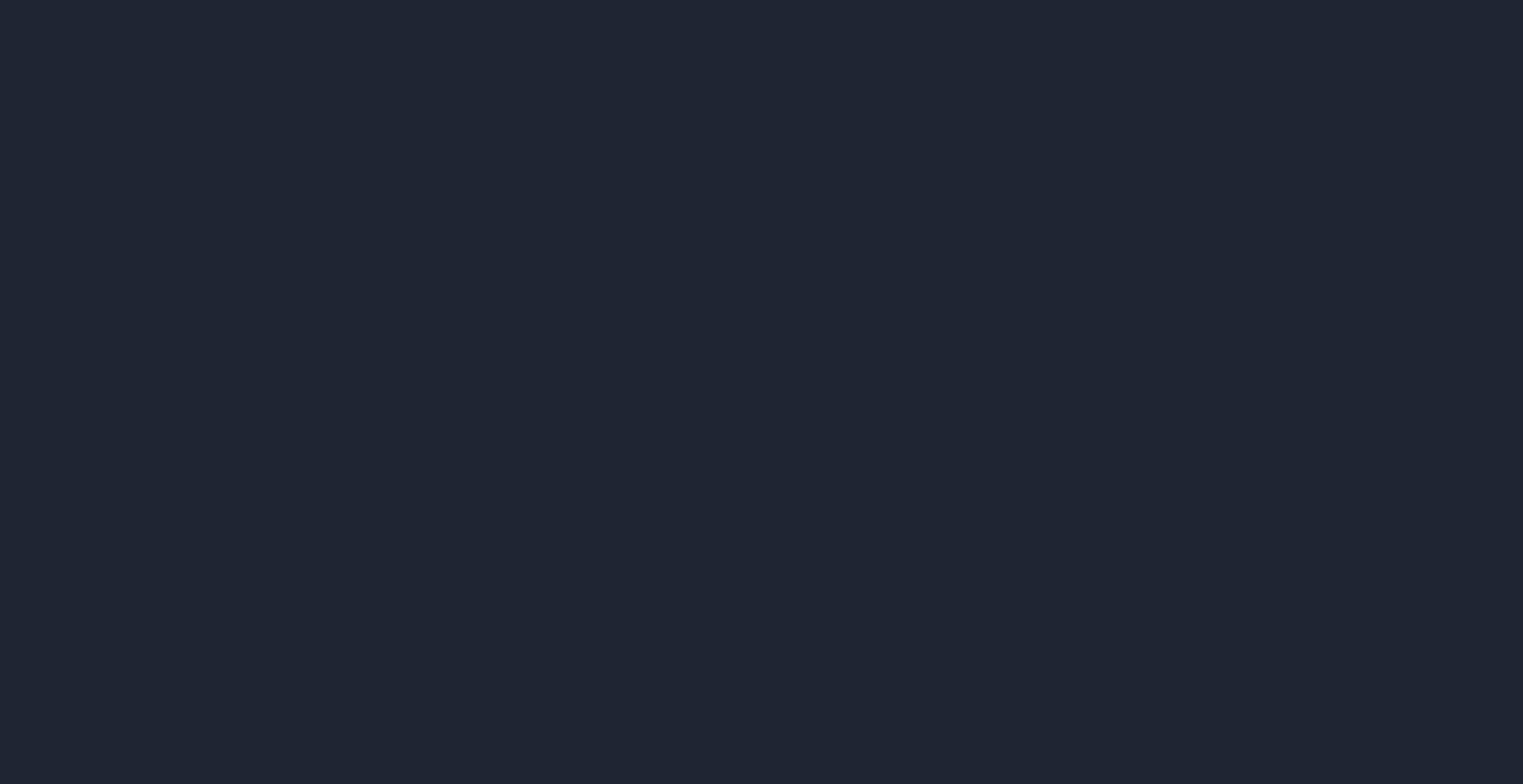 scroll, scrollTop: 0, scrollLeft: 0, axis: both 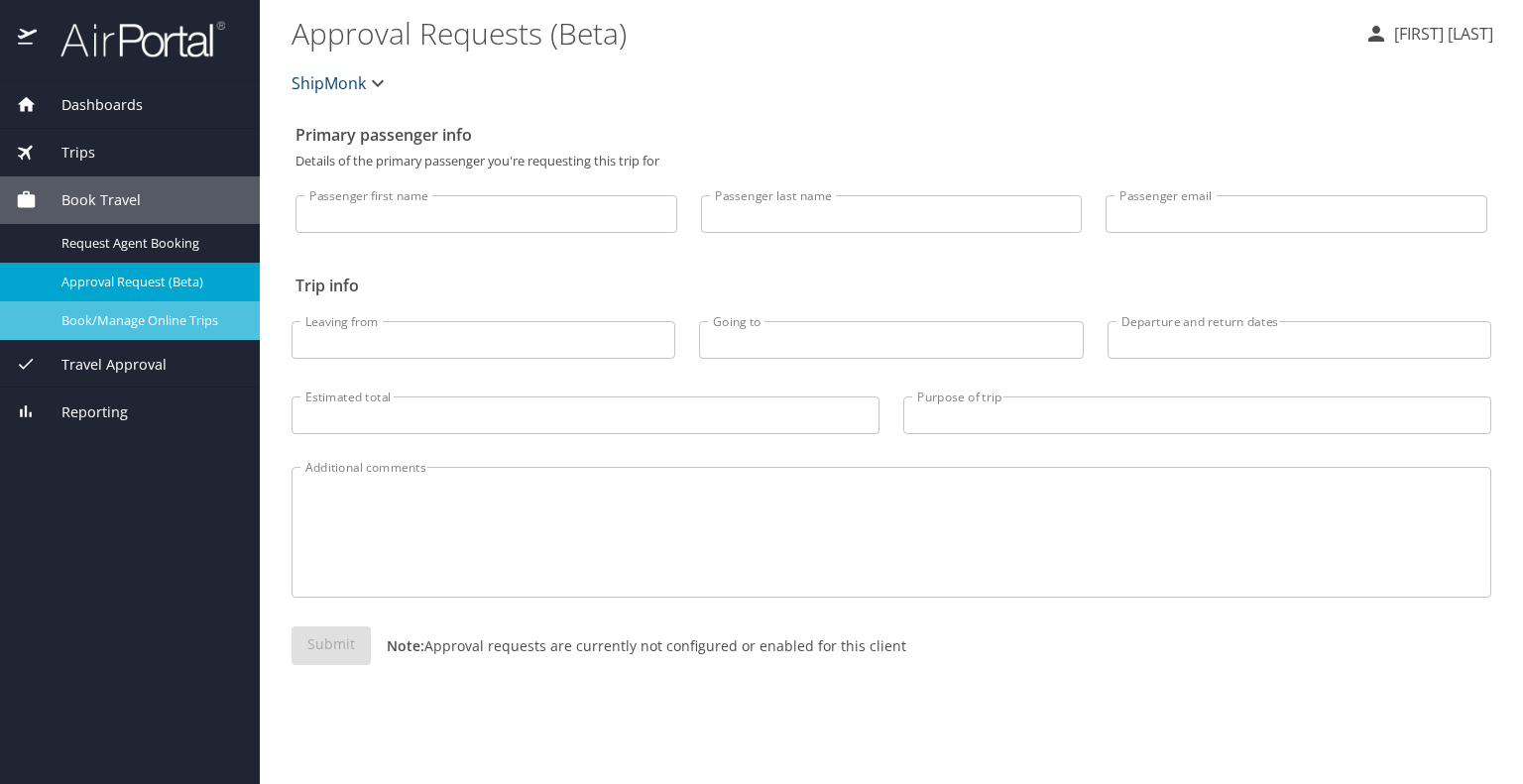 click on "Book/Manage Online Trips" at bounding box center [149, 320] 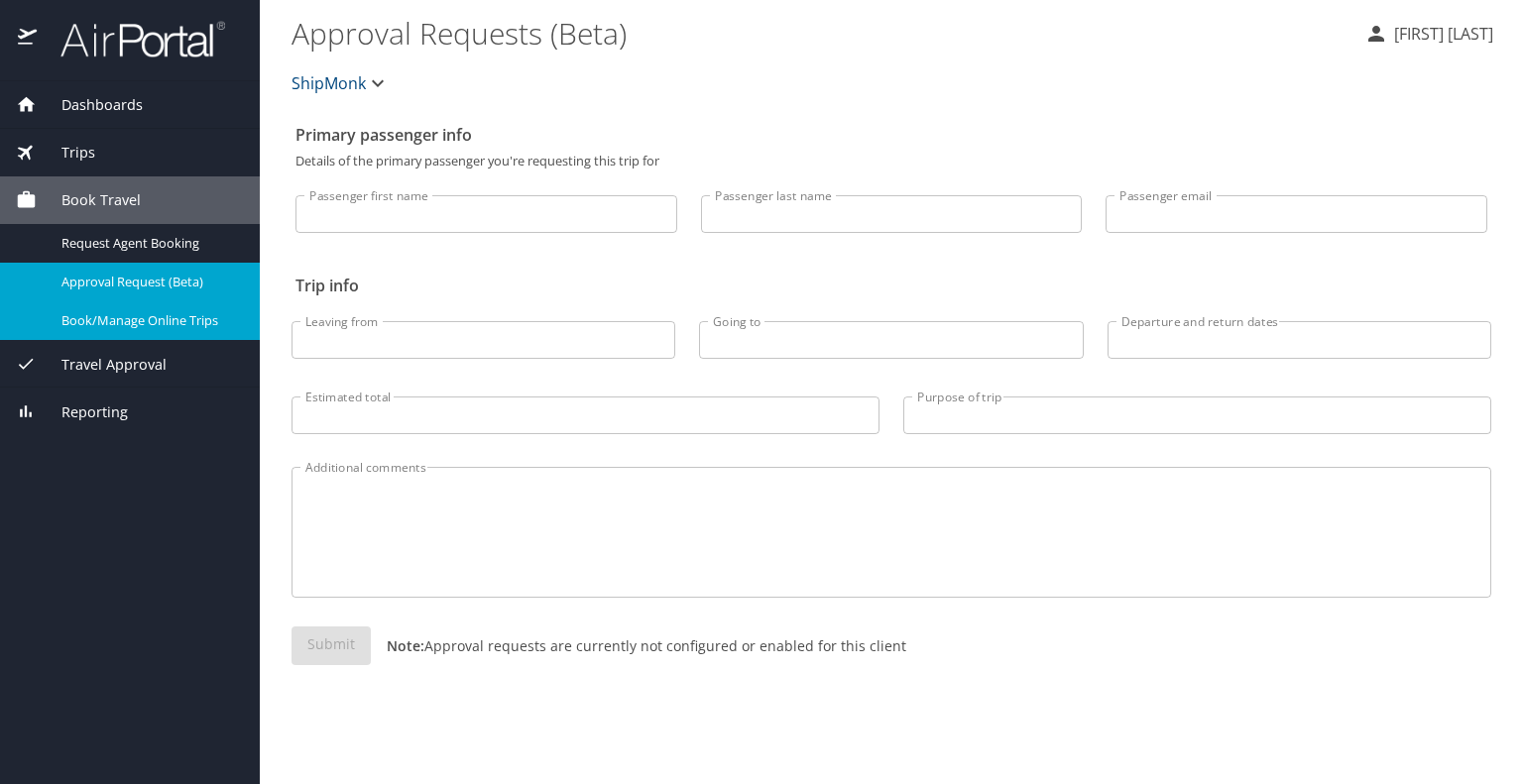 click at bounding box center (132, 39) 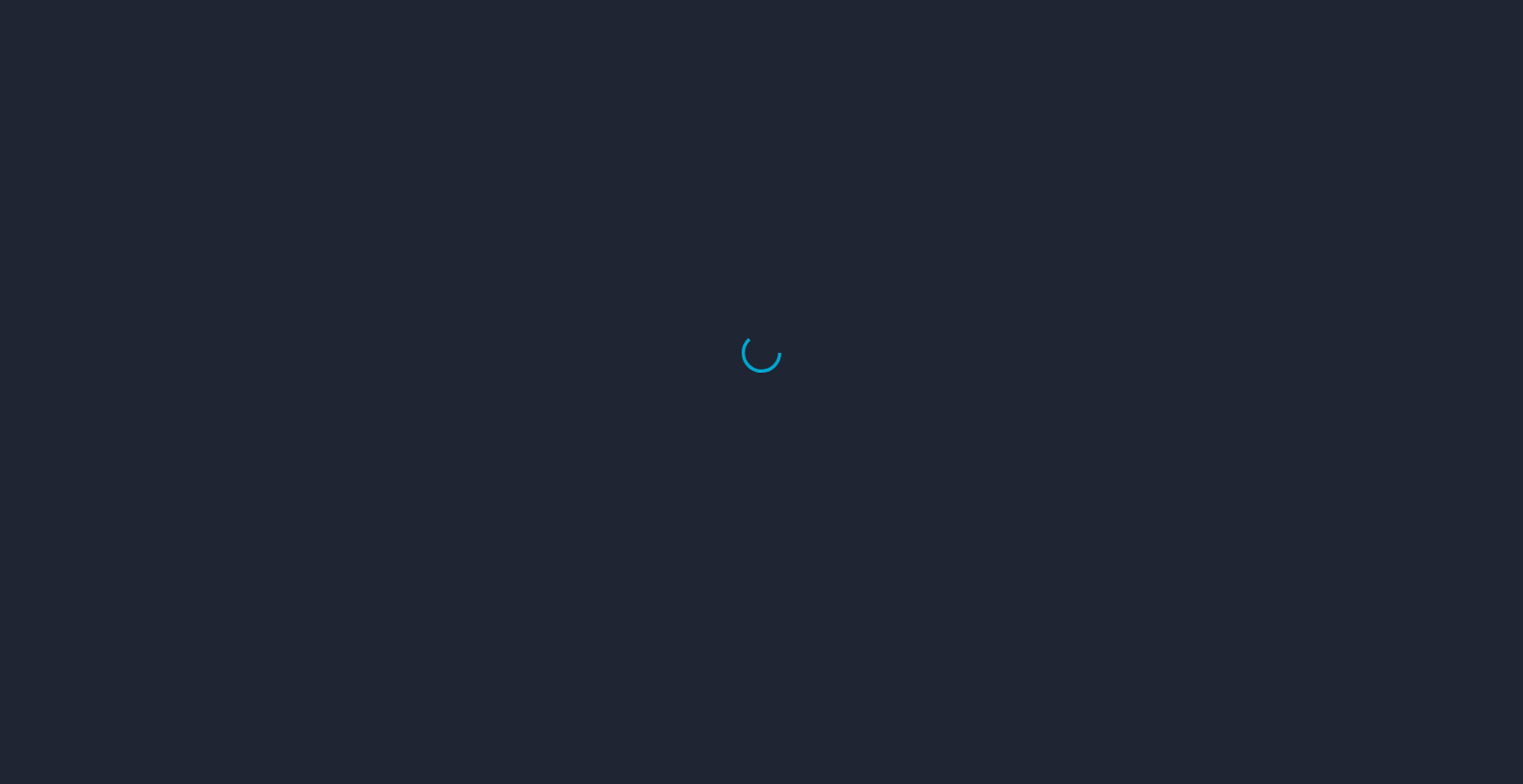 scroll, scrollTop: 0, scrollLeft: 0, axis: both 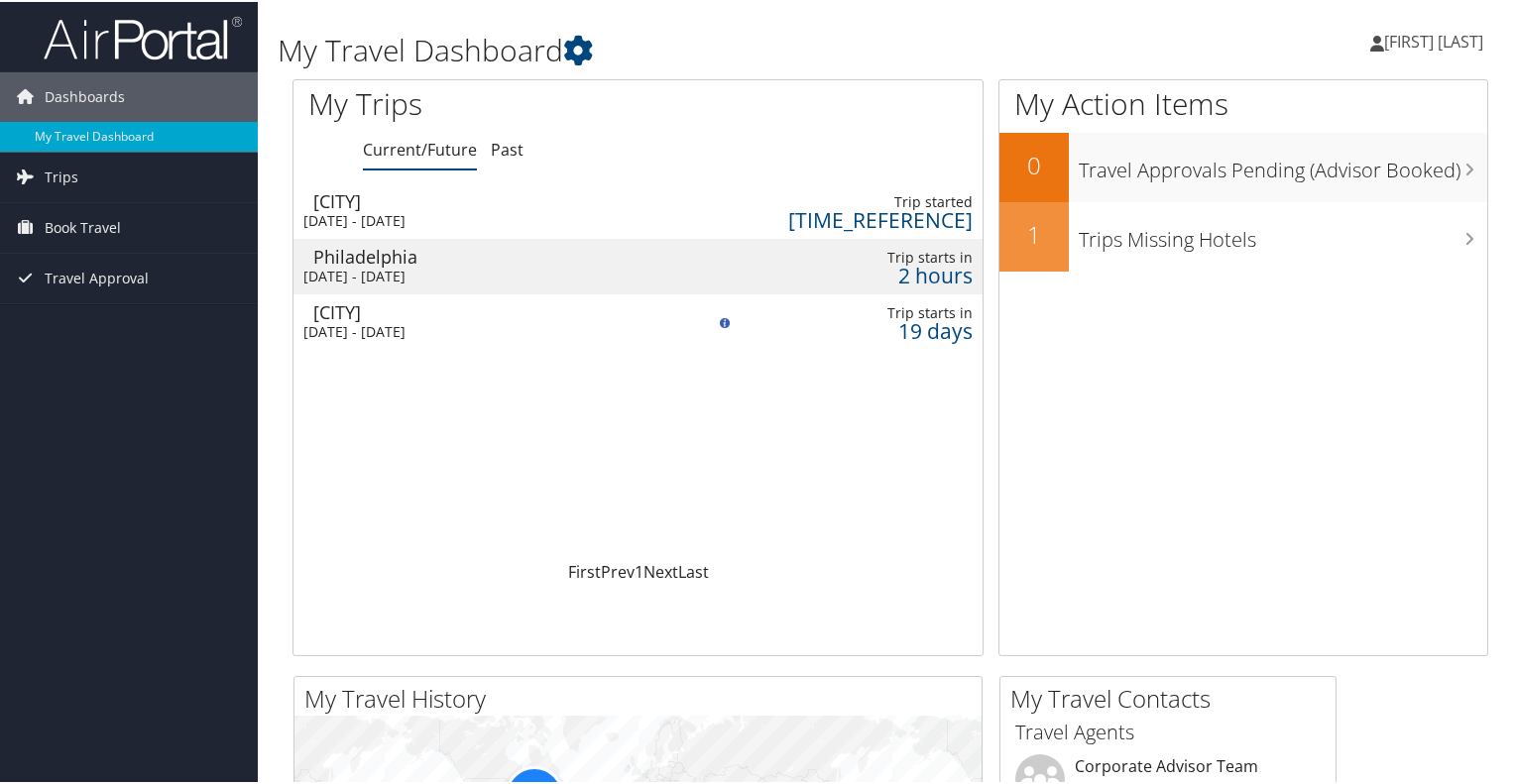 click on "[FIRST] [LAST]" at bounding box center [1434, 40] 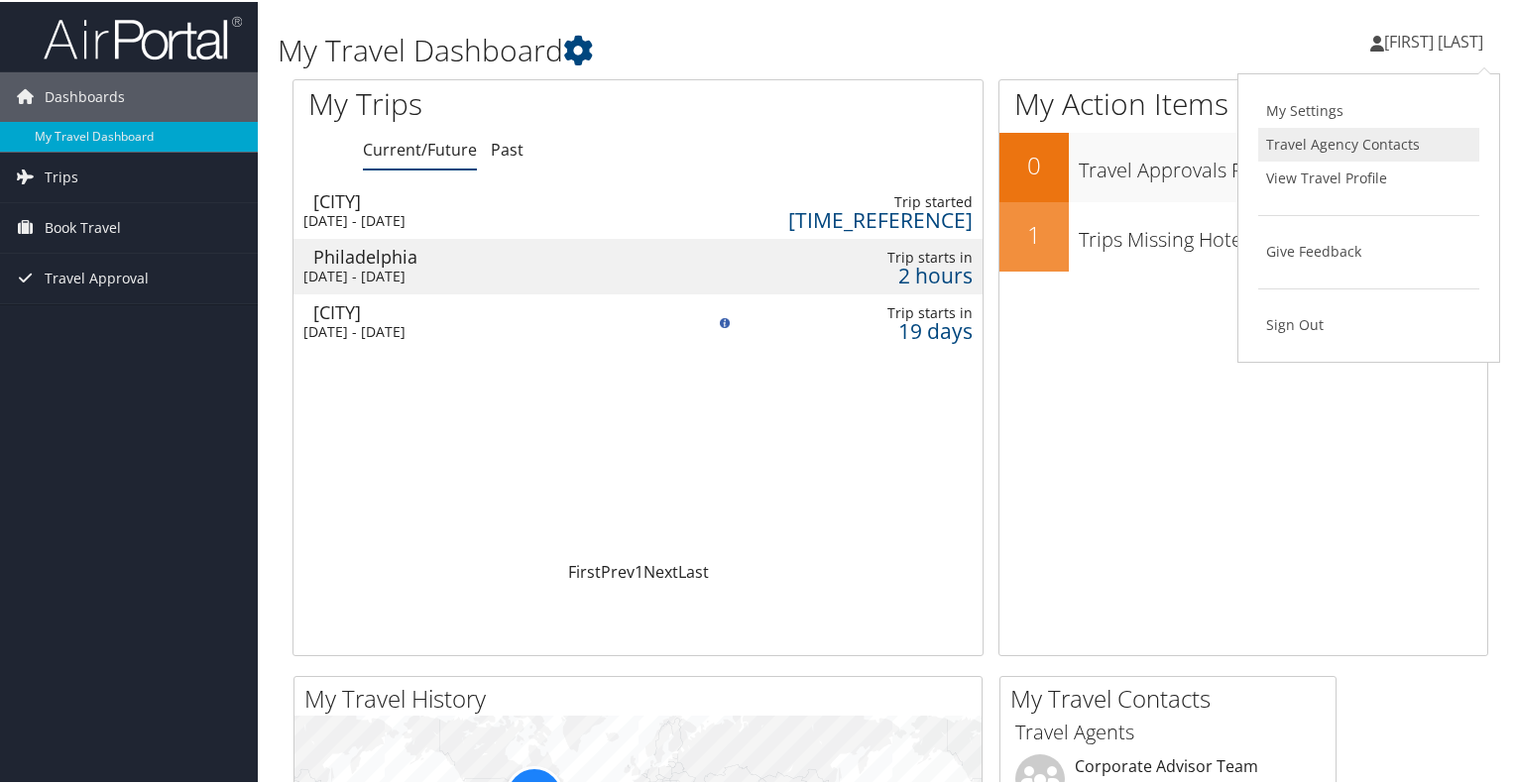 click on "Travel Agency Contacts" at bounding box center (1368, 143) 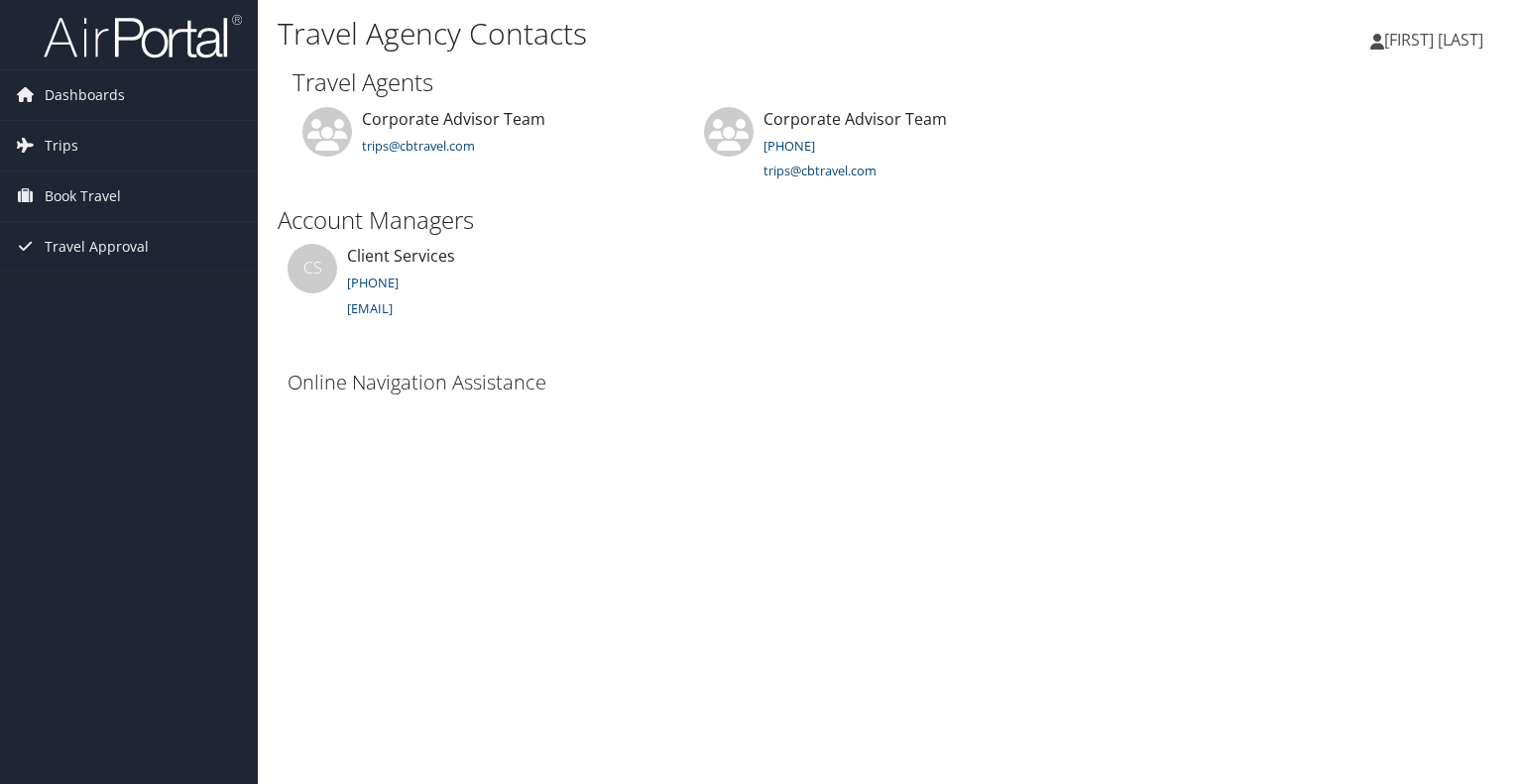 scroll, scrollTop: 0, scrollLeft: 0, axis: both 